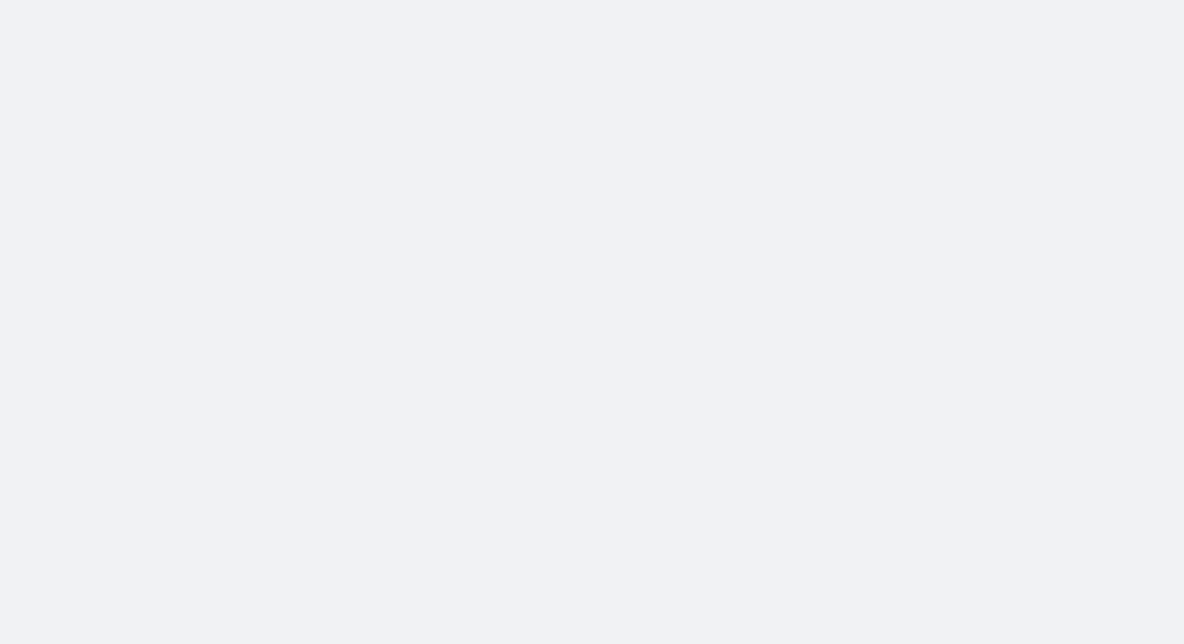 scroll, scrollTop: 0, scrollLeft: 0, axis: both 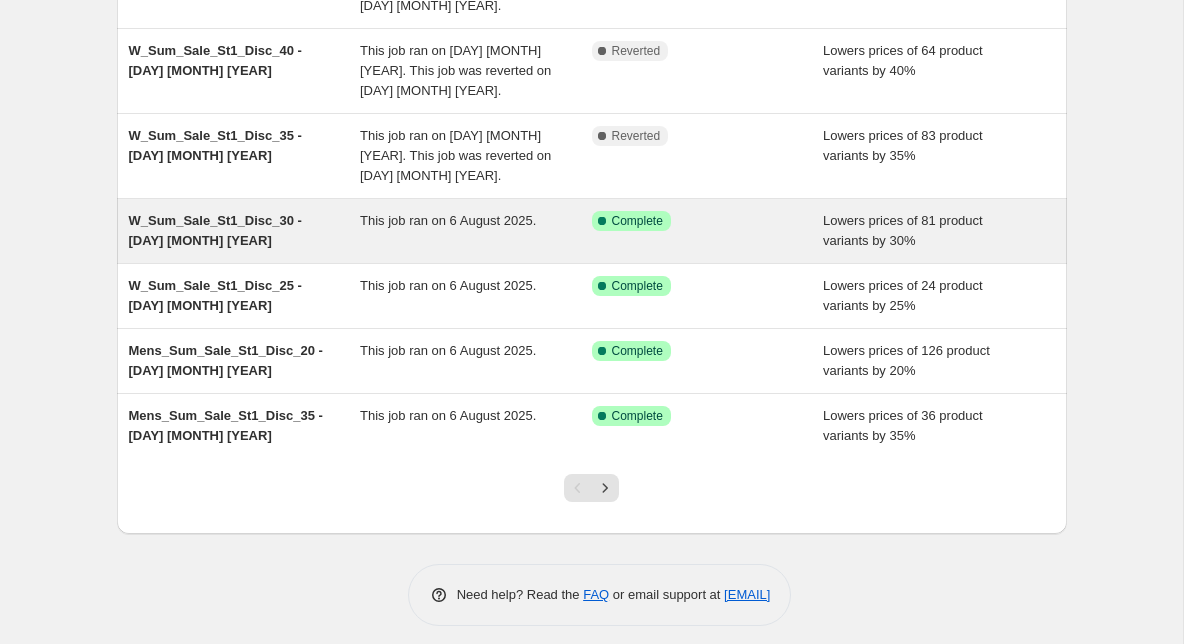 click on "W_Sum_Sale_St1_Disc_30 - [DAY] [MONTH] [YEAR]" at bounding box center (245, 231) 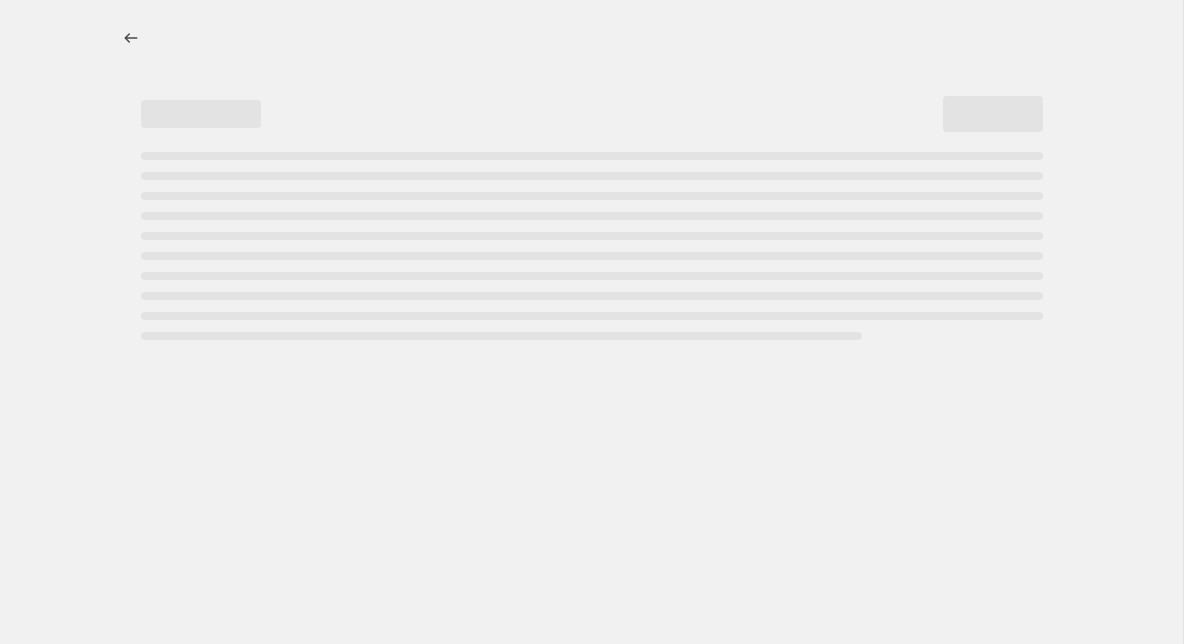 scroll, scrollTop: 0, scrollLeft: 0, axis: both 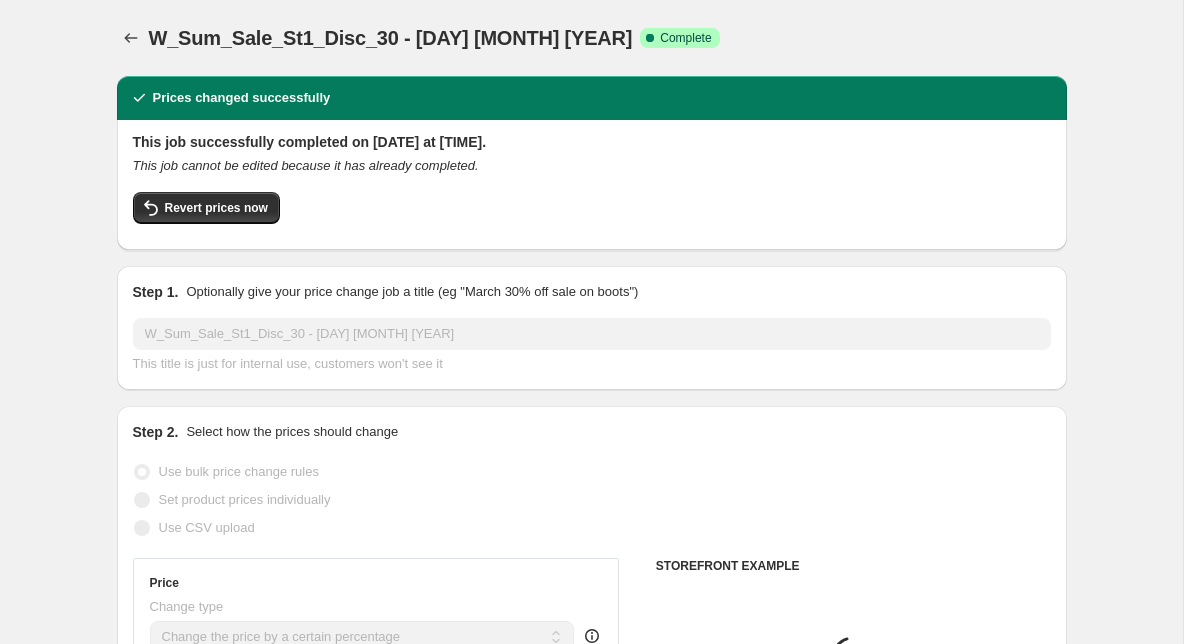 select on "tag" 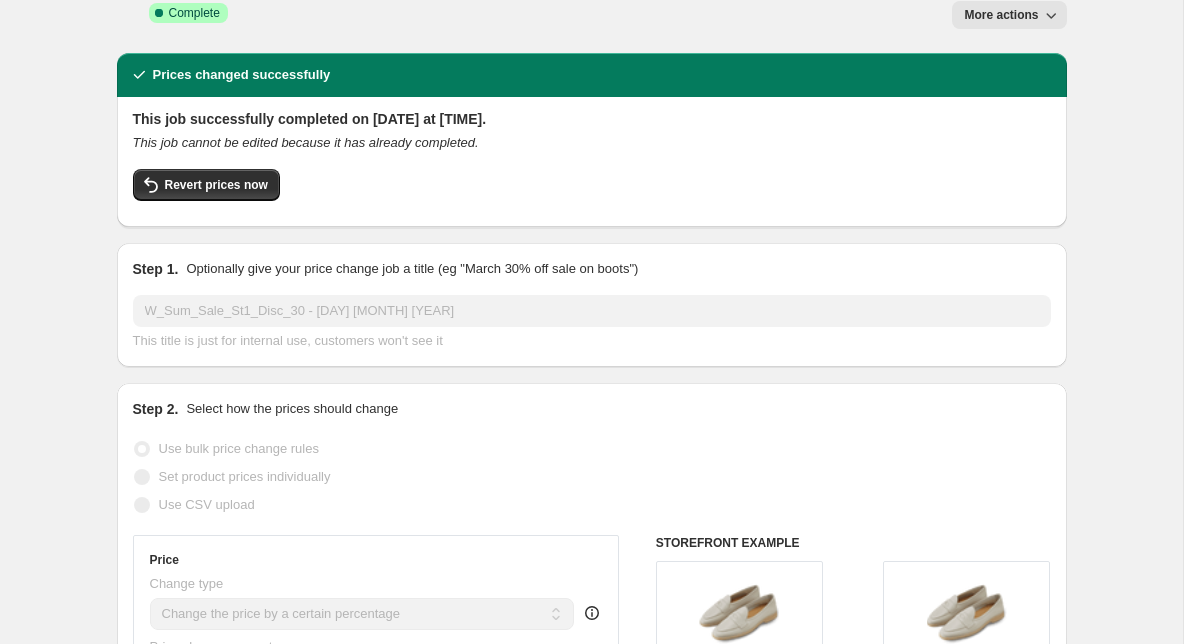scroll, scrollTop: 0, scrollLeft: 0, axis: both 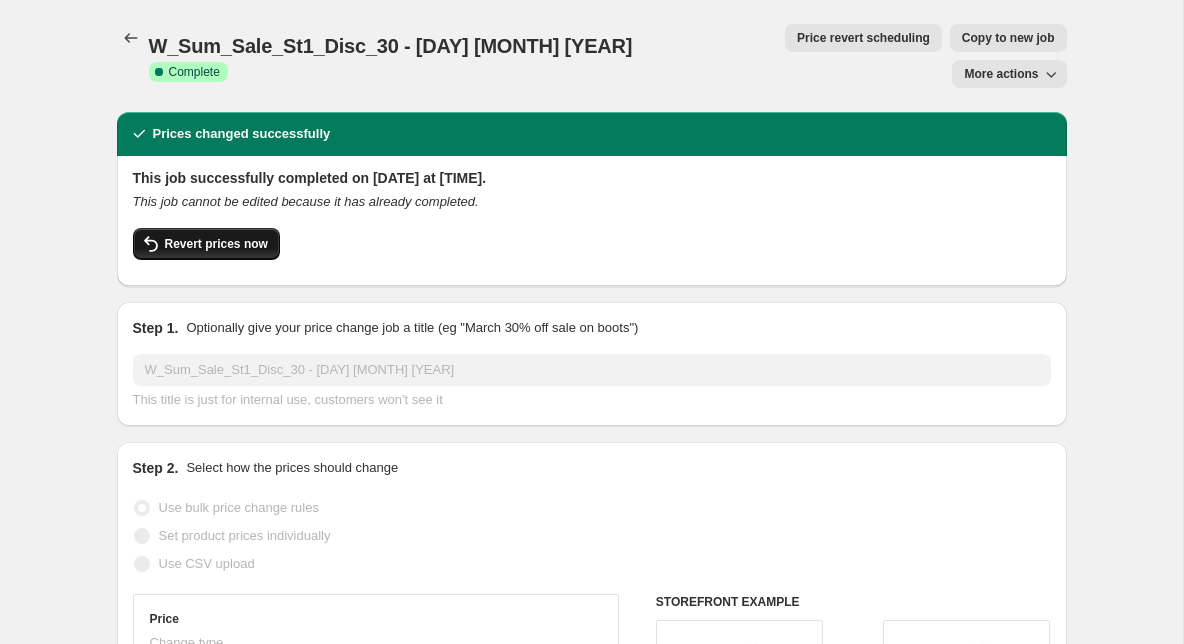 click on "Revert prices now" at bounding box center [216, 244] 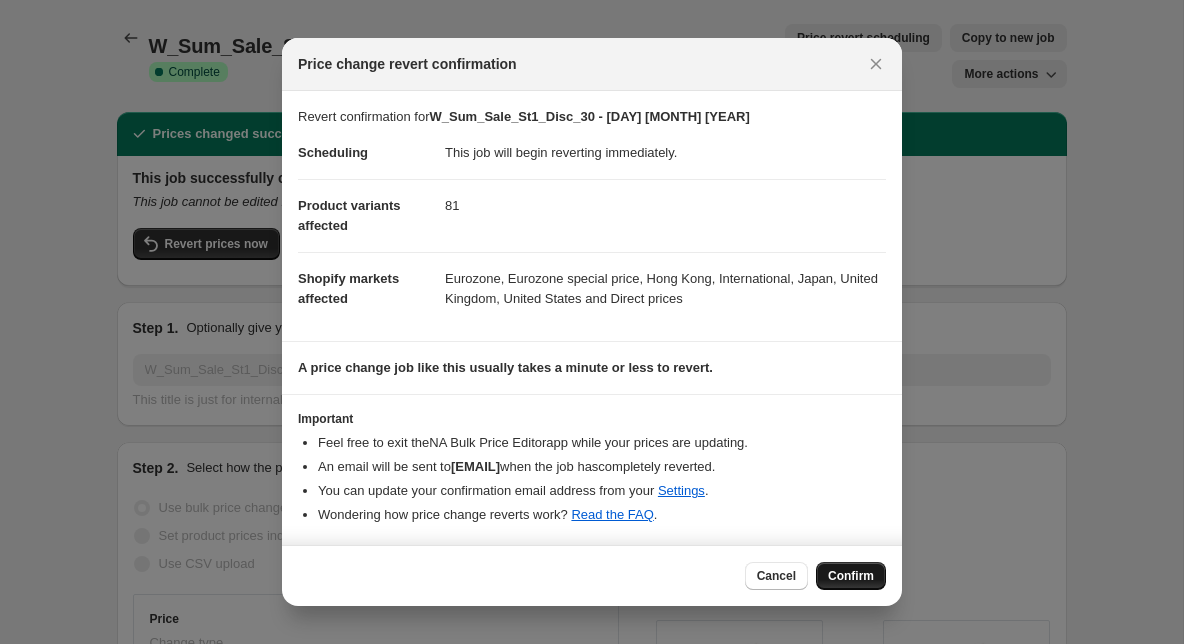 click on "Confirm" at bounding box center [851, 576] 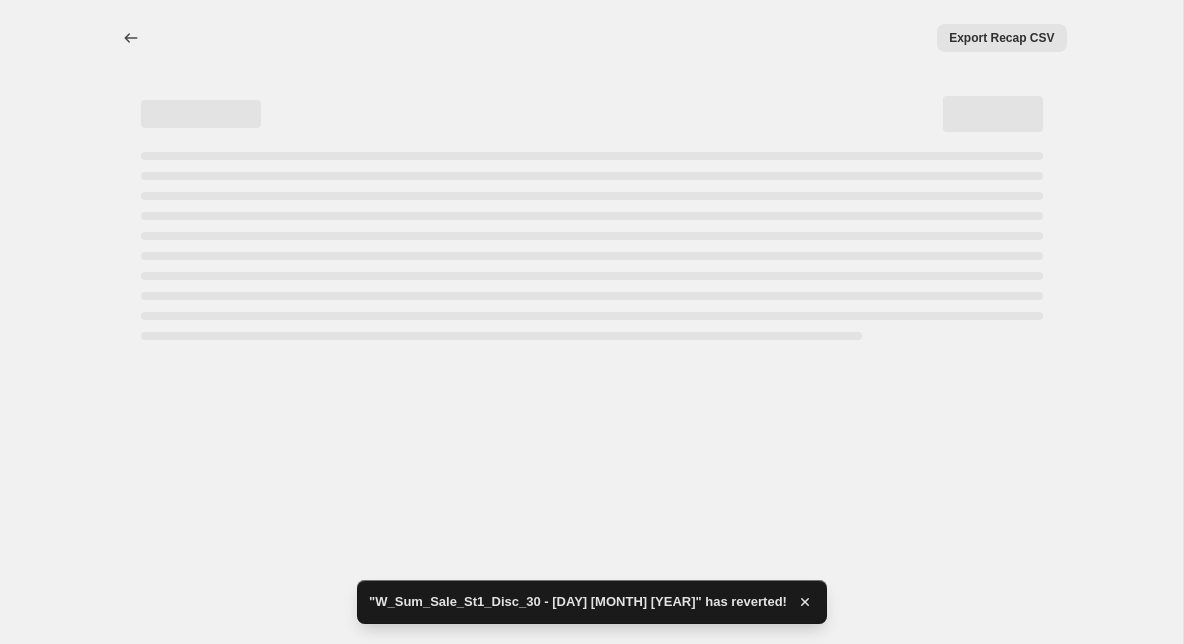 select on "percentage" 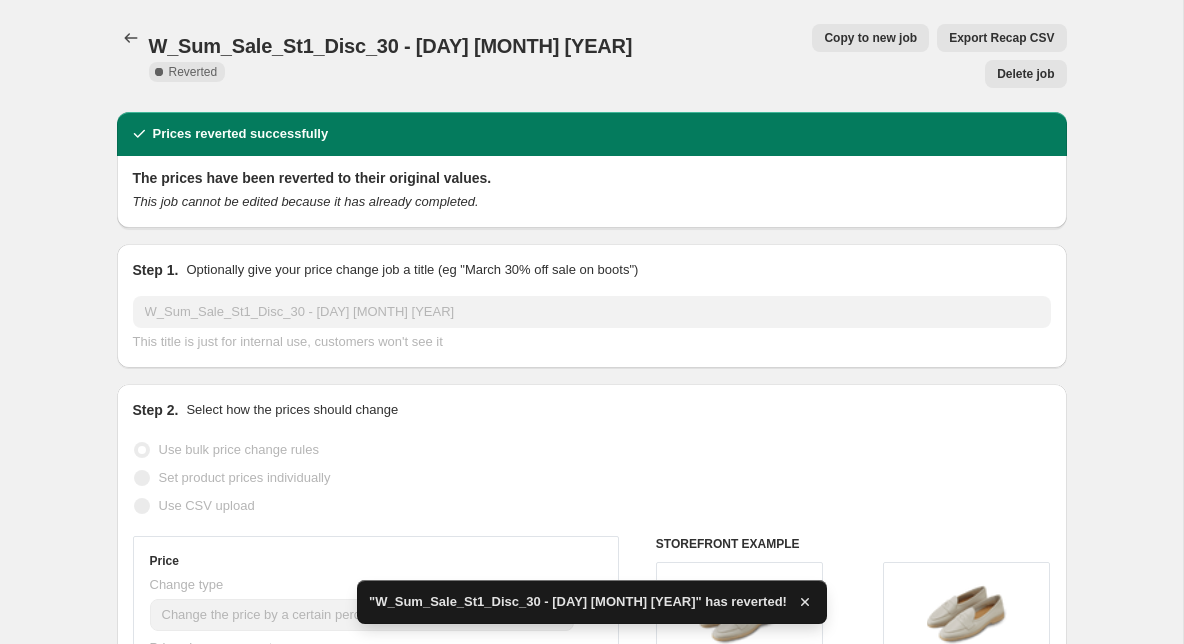 click on "Copy to new job" at bounding box center (870, 38) 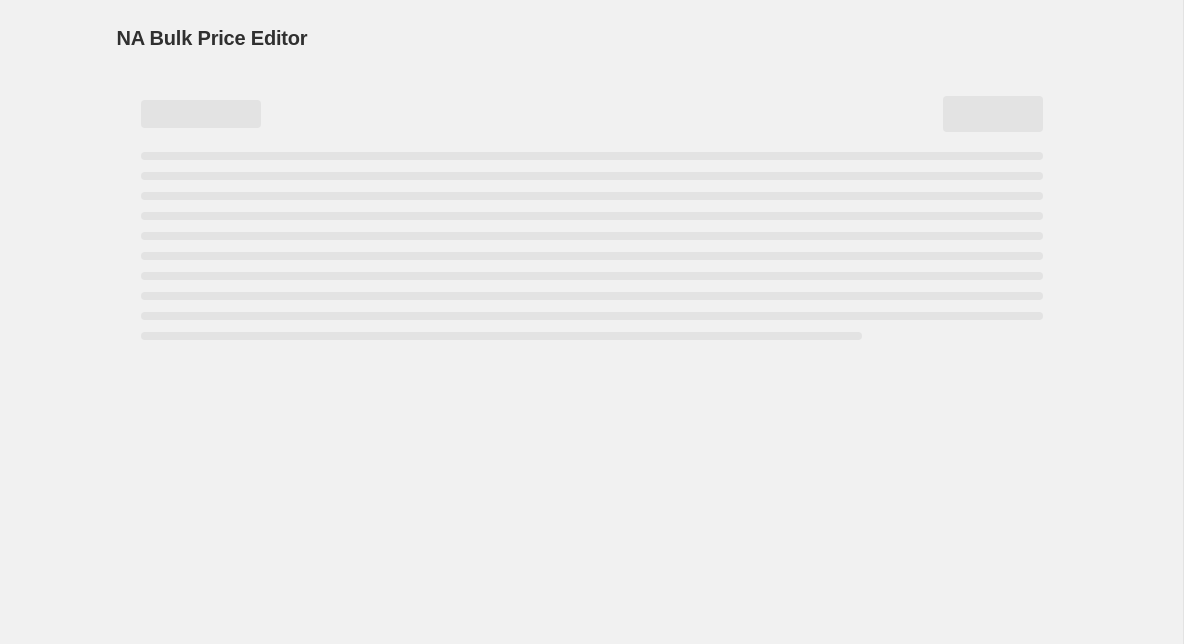 select on "percentage" 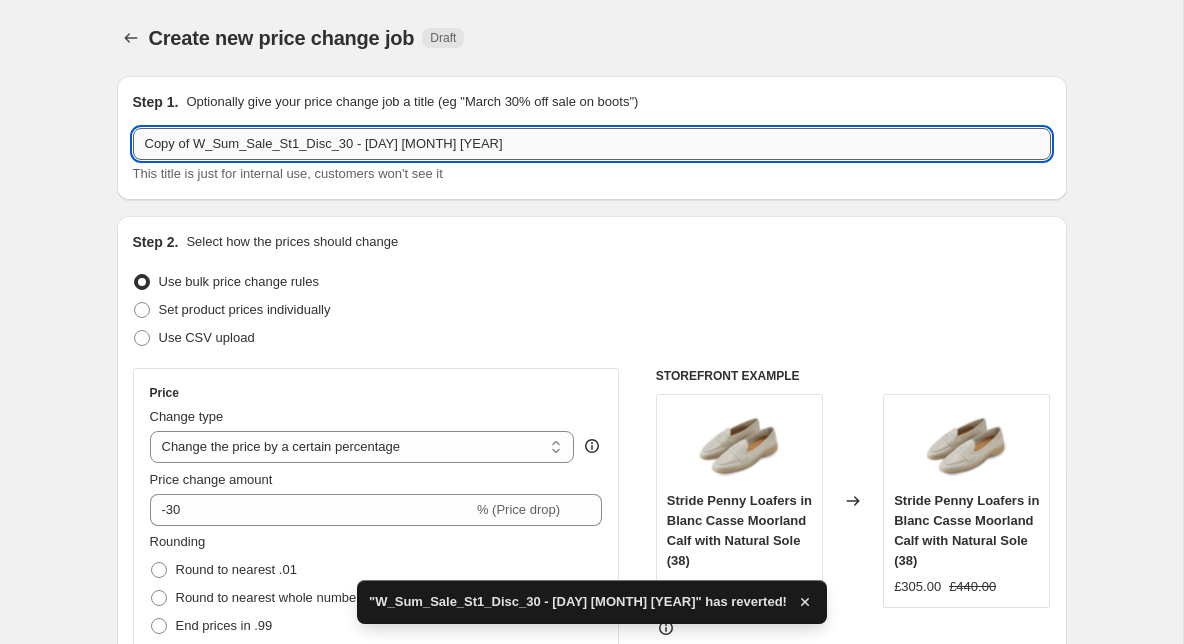 click on "Copy of W_Sum_Sale_St1_Disc_30 - [DAY] [MONTH] [YEAR]" at bounding box center [592, 144] 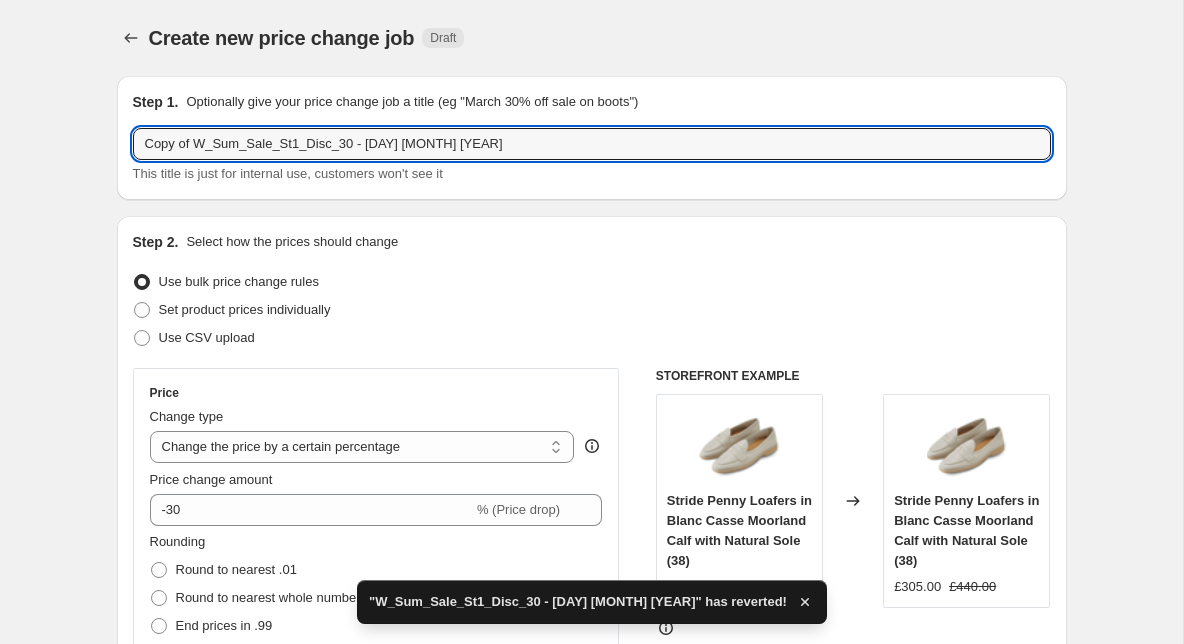 drag, startPoint x: 198, startPoint y: 145, endPoint x: 120, endPoint y: 133, distance: 78.91768 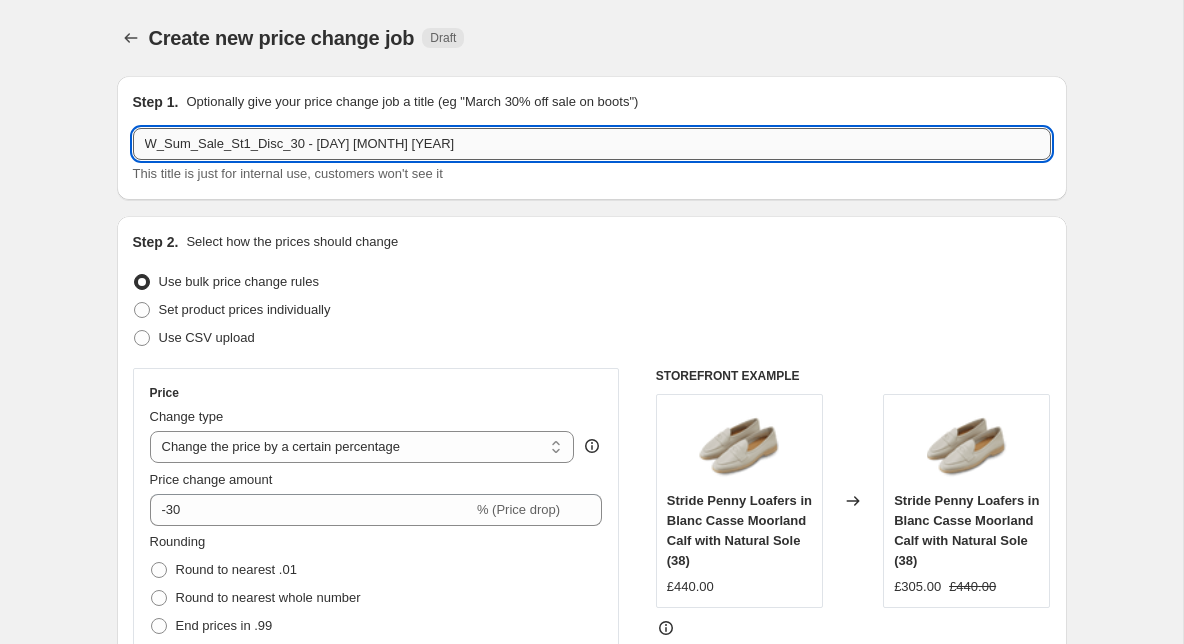 click on "W_Sum_Sale_St1_Disc_30 - [DAY] [MONTH] [YEAR]" at bounding box center [592, 144] 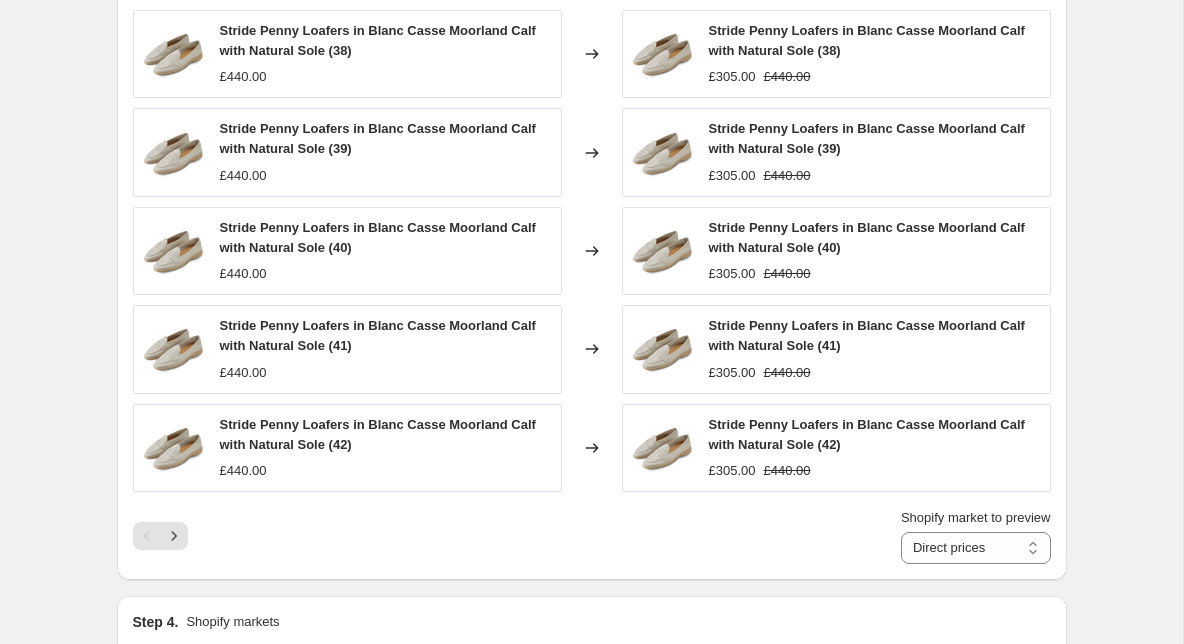 scroll, scrollTop: 1549, scrollLeft: 0, axis: vertical 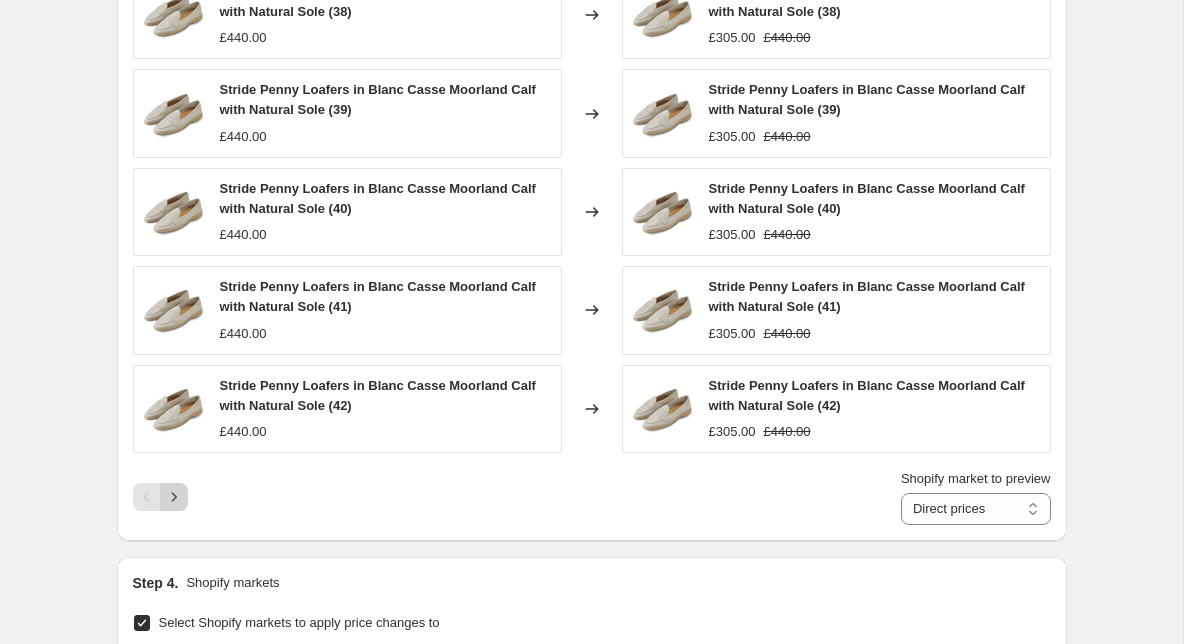 type on "W_Sum_Sale_St1_Disc_30 - [DAY] [MONTH] [YEAR]" 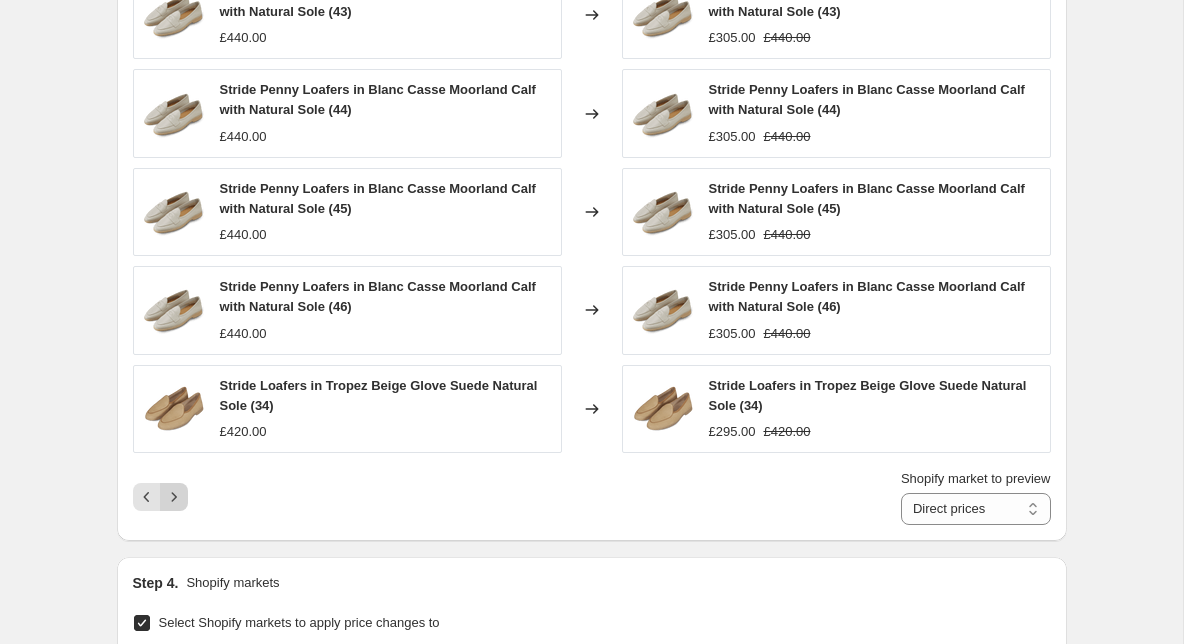 click 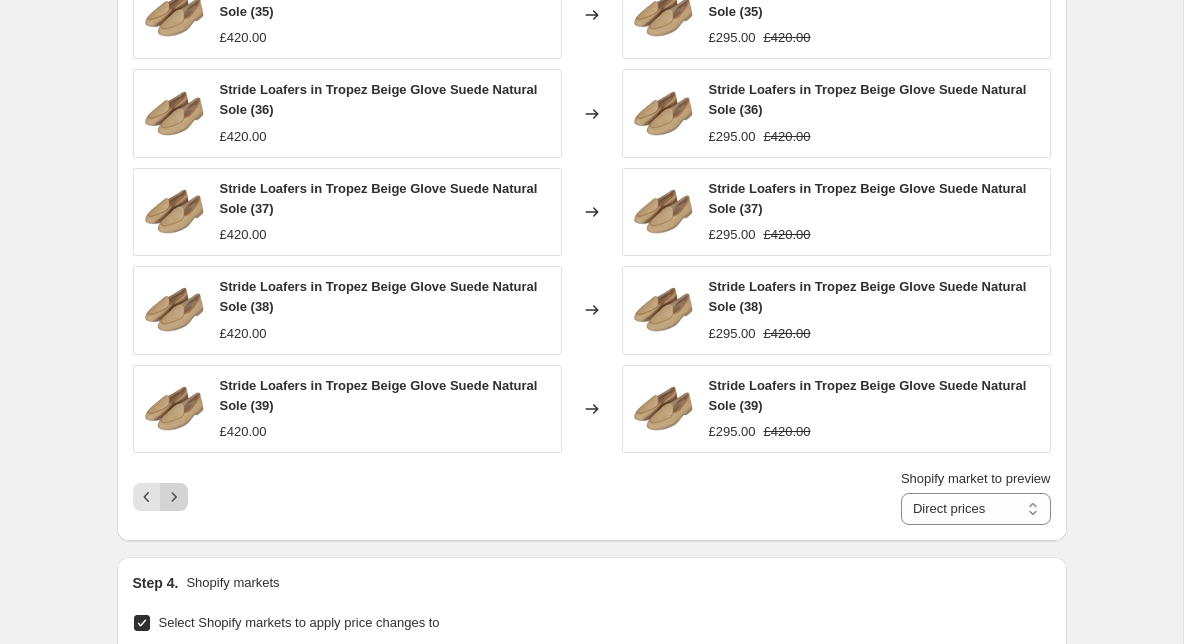 click 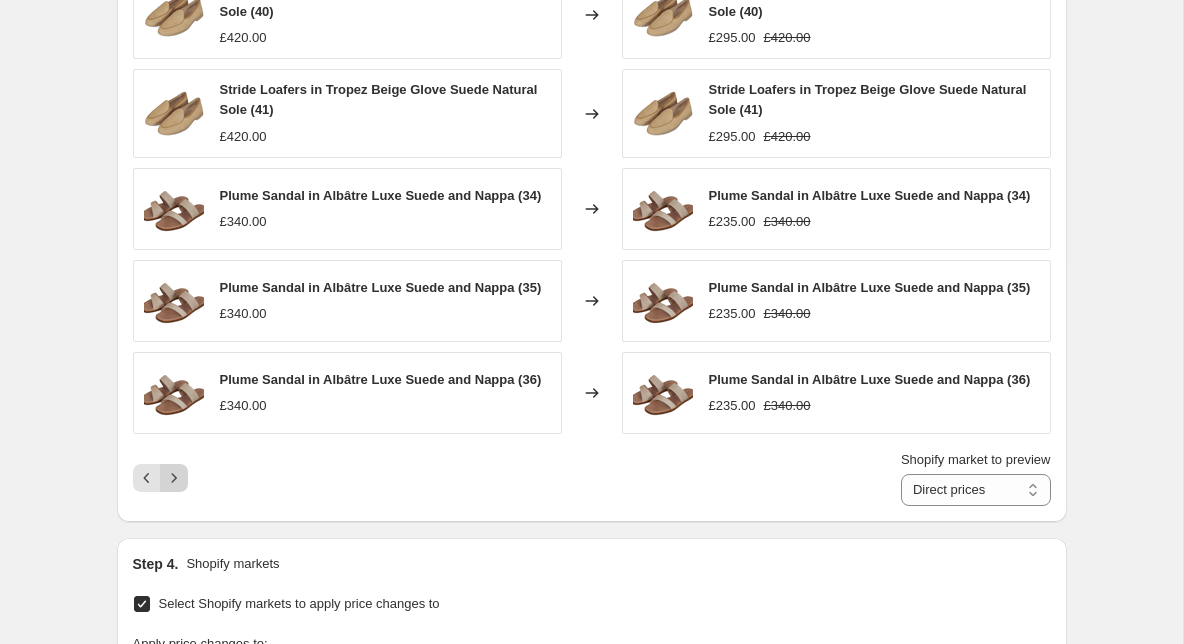 click 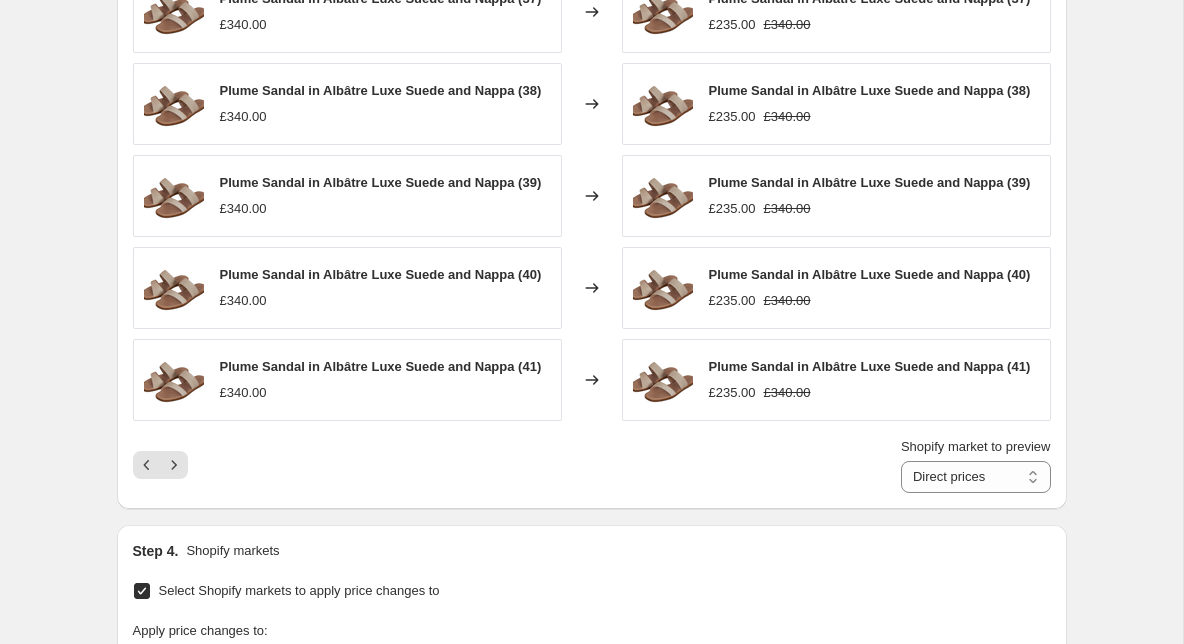 click on "Shopify market to preview Direct prices Eurozone Eurozone special price Hong Kong International Japan United Kingdom United States Direct prices" at bounding box center [592, 465] 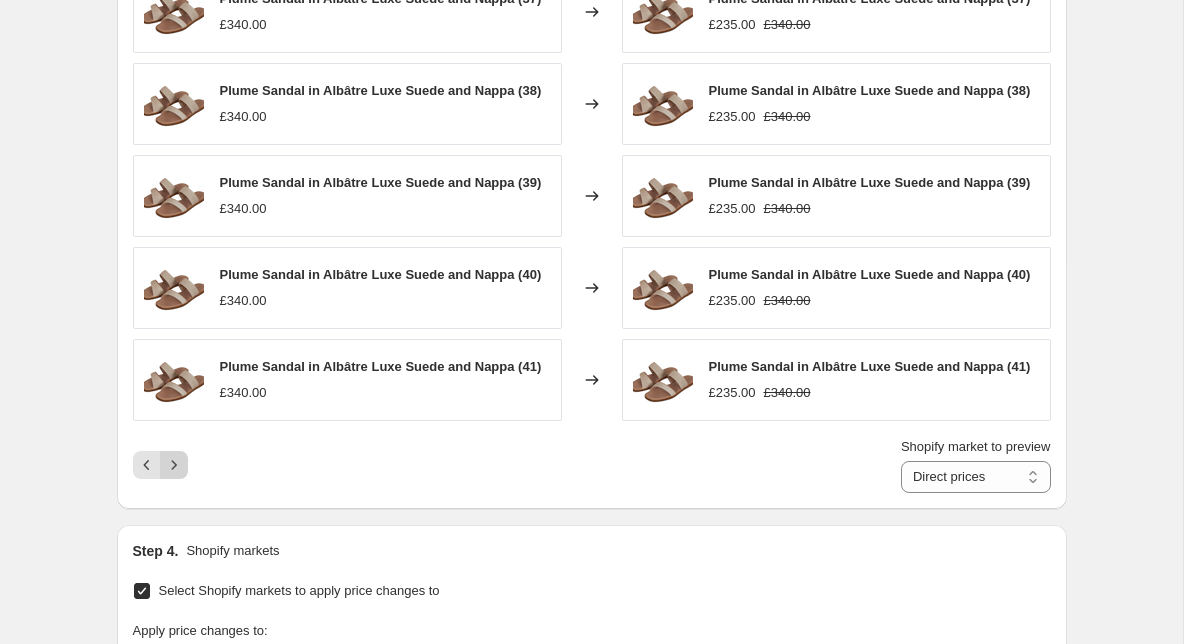 click 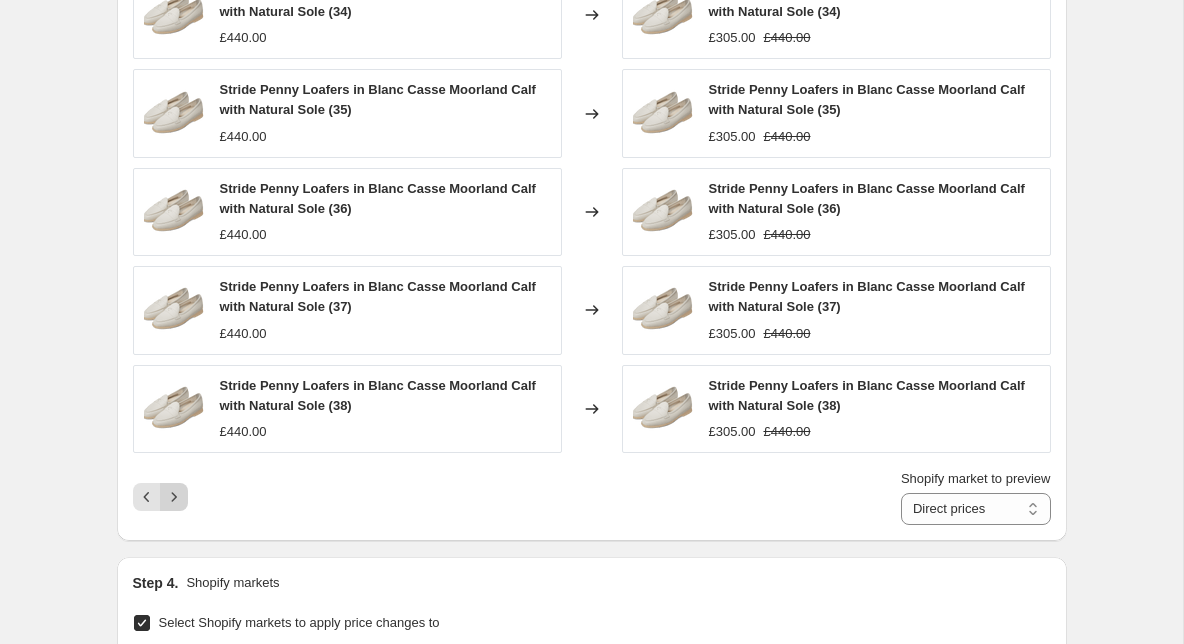 click 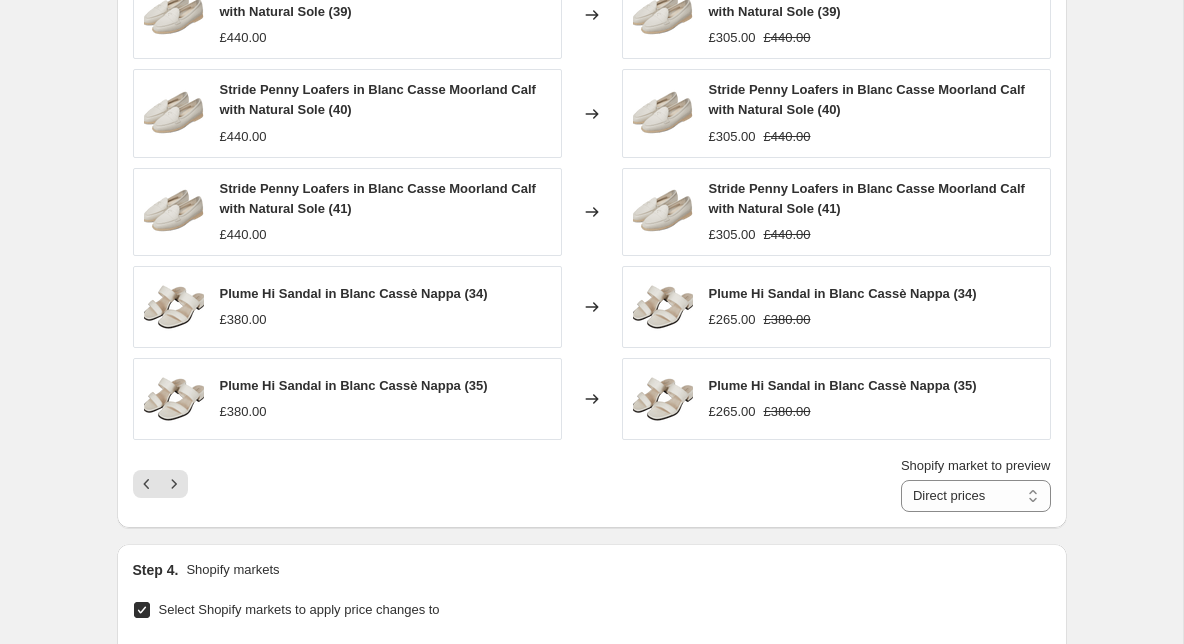 click on "Shopify market to preview Direct prices Eurozone Eurozone special price Hong Kong International Japan United Kingdom United States Direct prices" at bounding box center [592, 484] 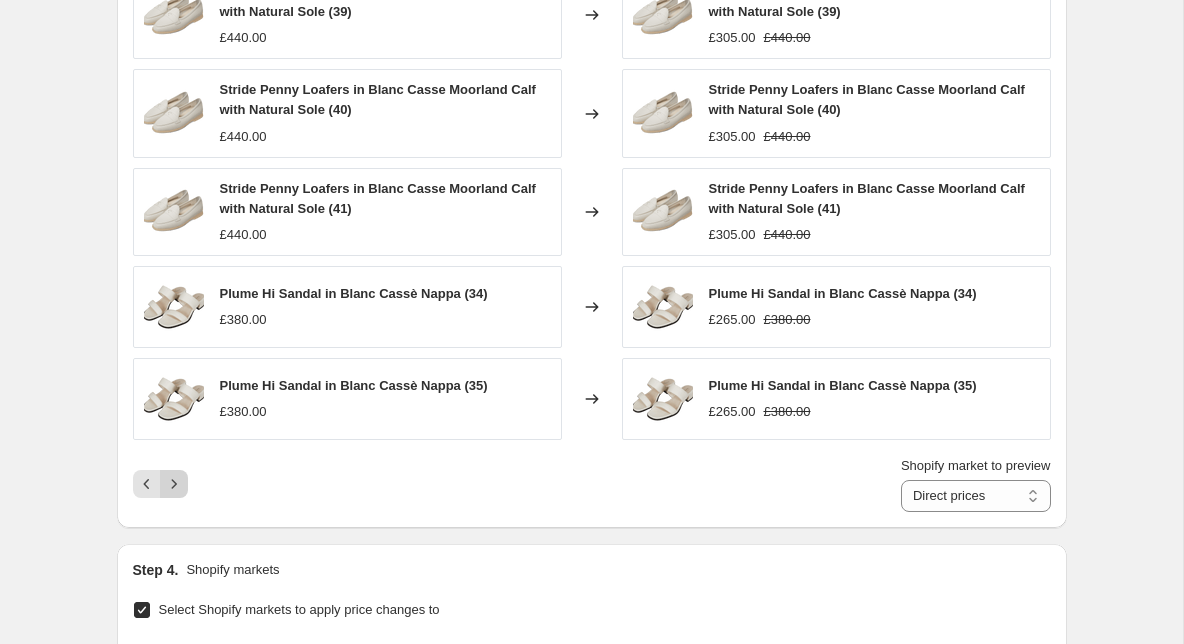 click 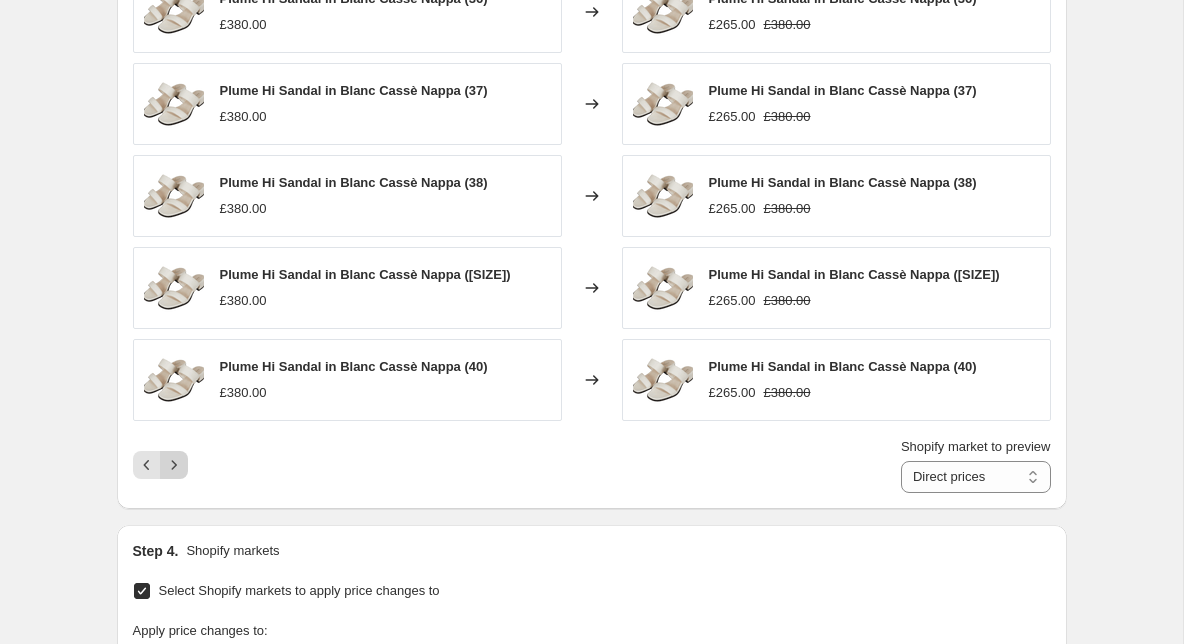 click 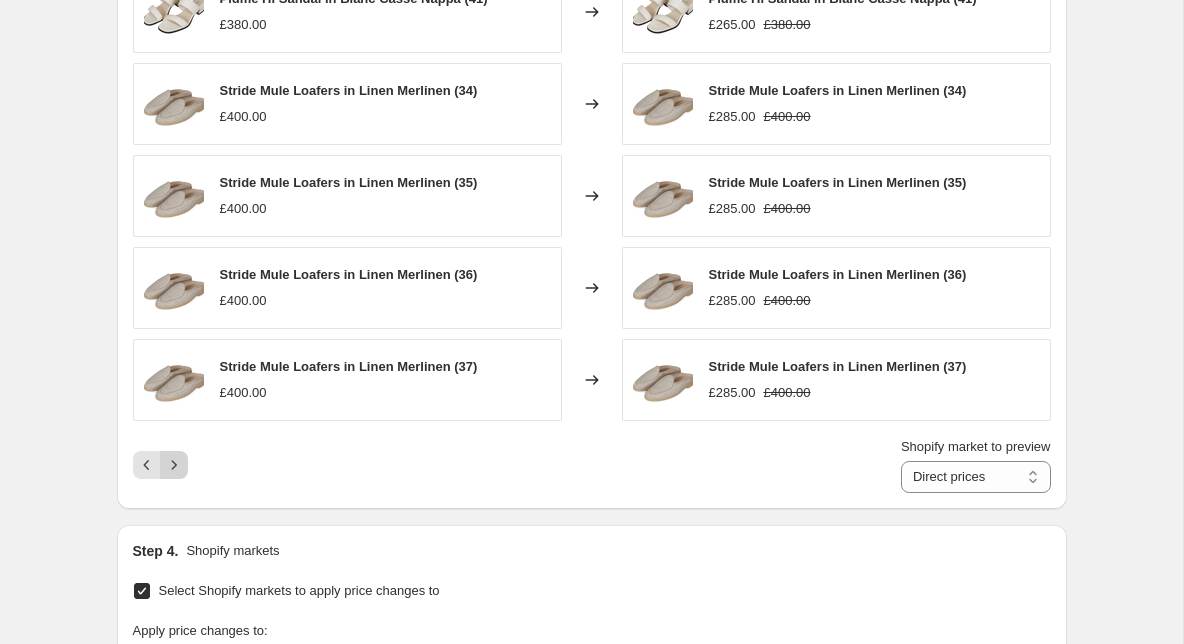 click at bounding box center (174, 465) 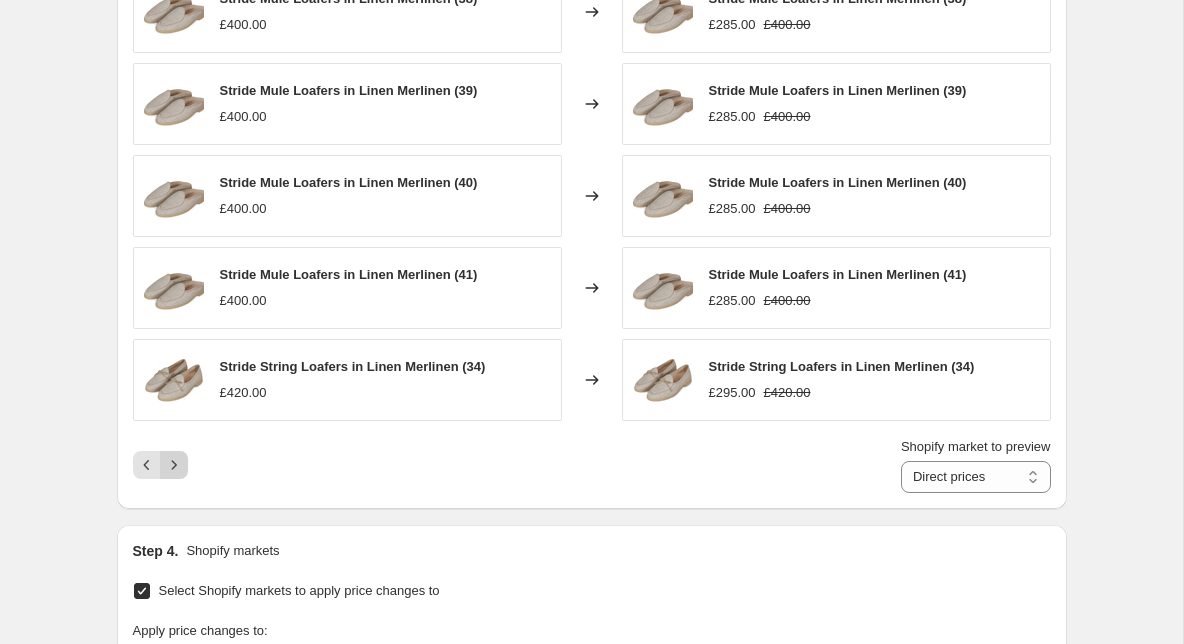 click at bounding box center (174, 465) 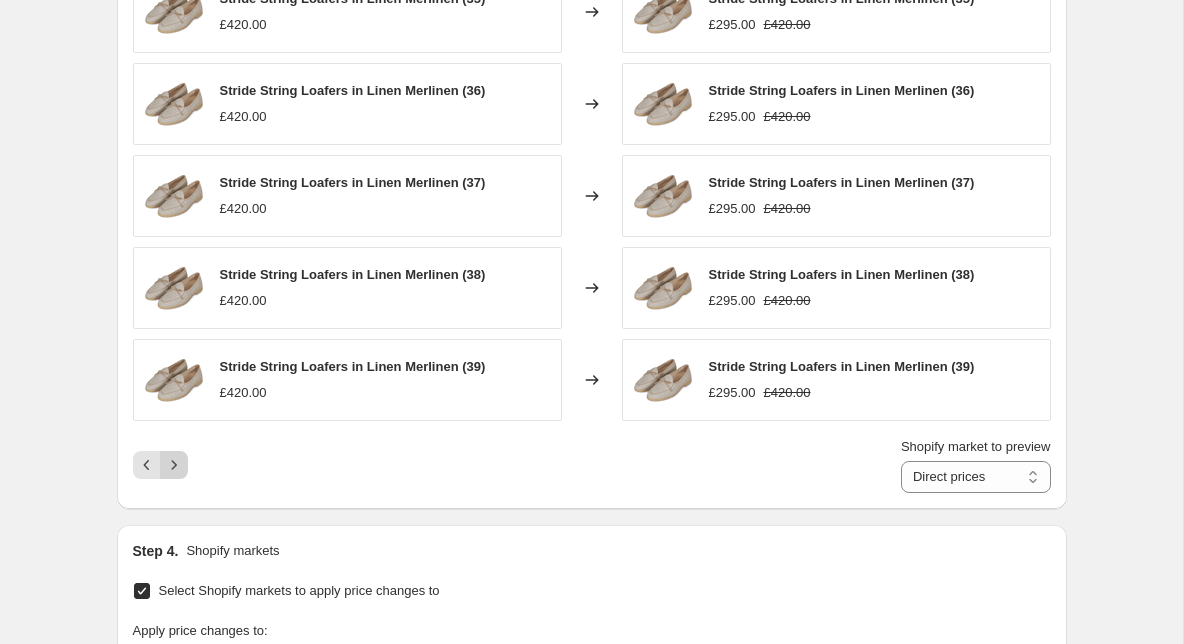 click 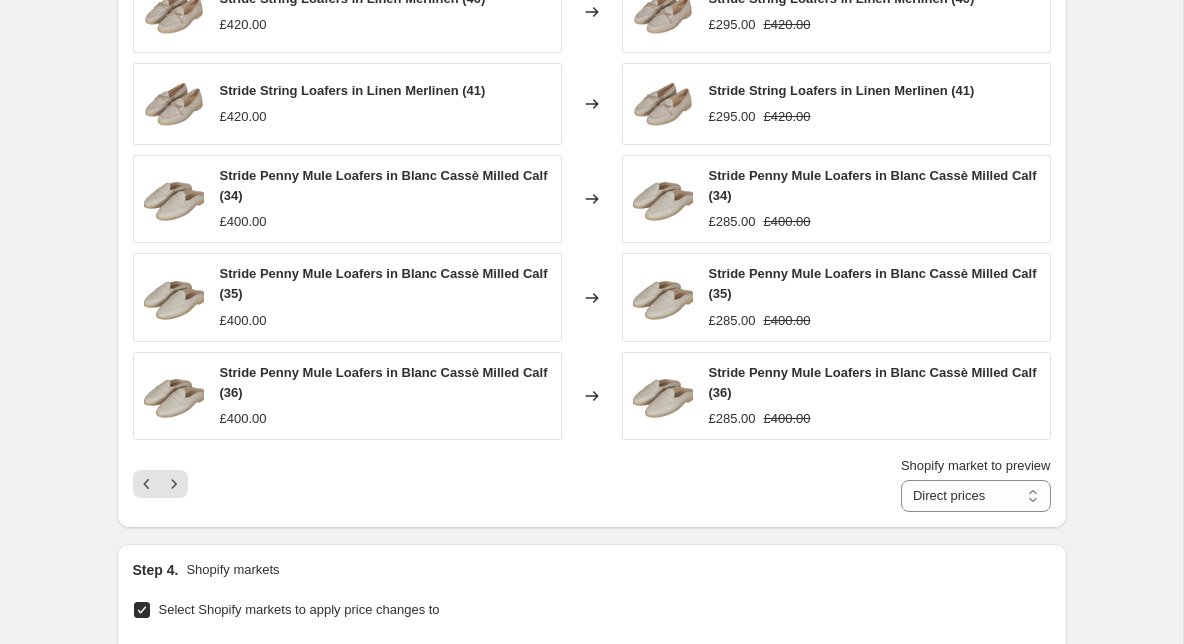 click on "Shopify market to preview Direct prices Eurozone Eurozone special price Hong Kong International Japan United Kingdom United States Direct prices" at bounding box center (592, 484) 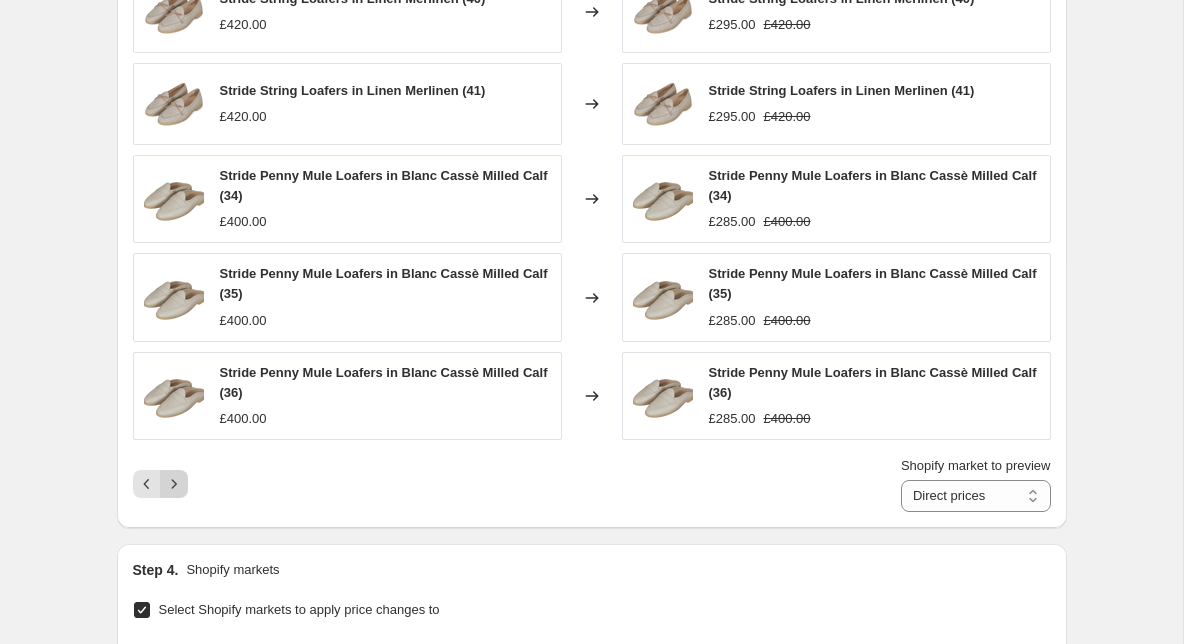 click 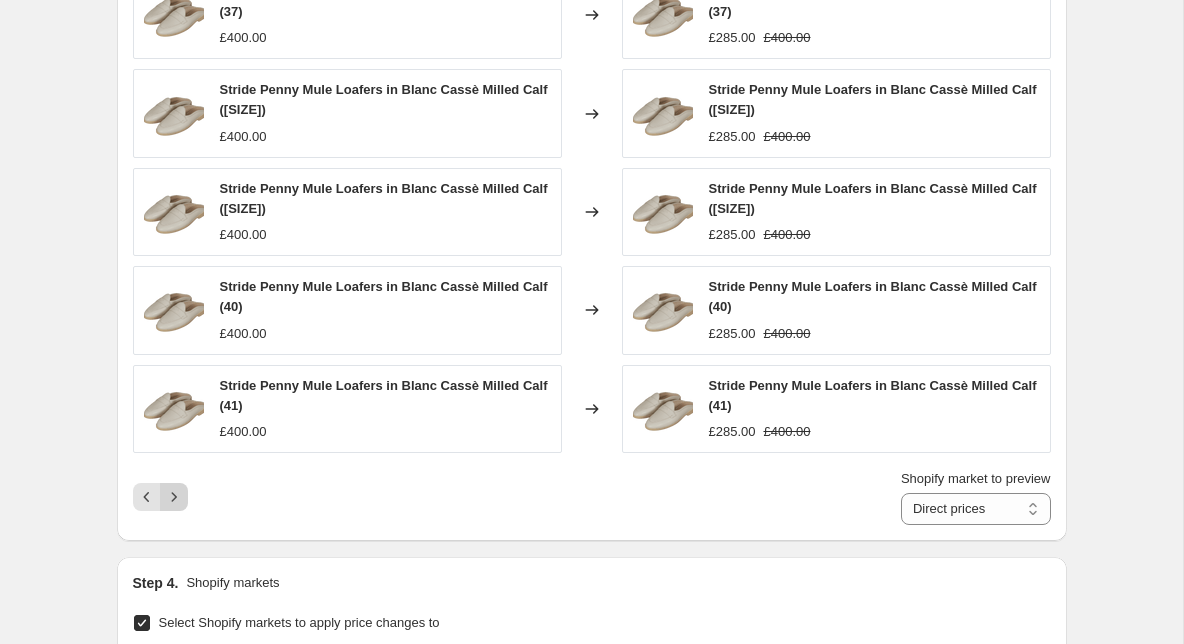 click 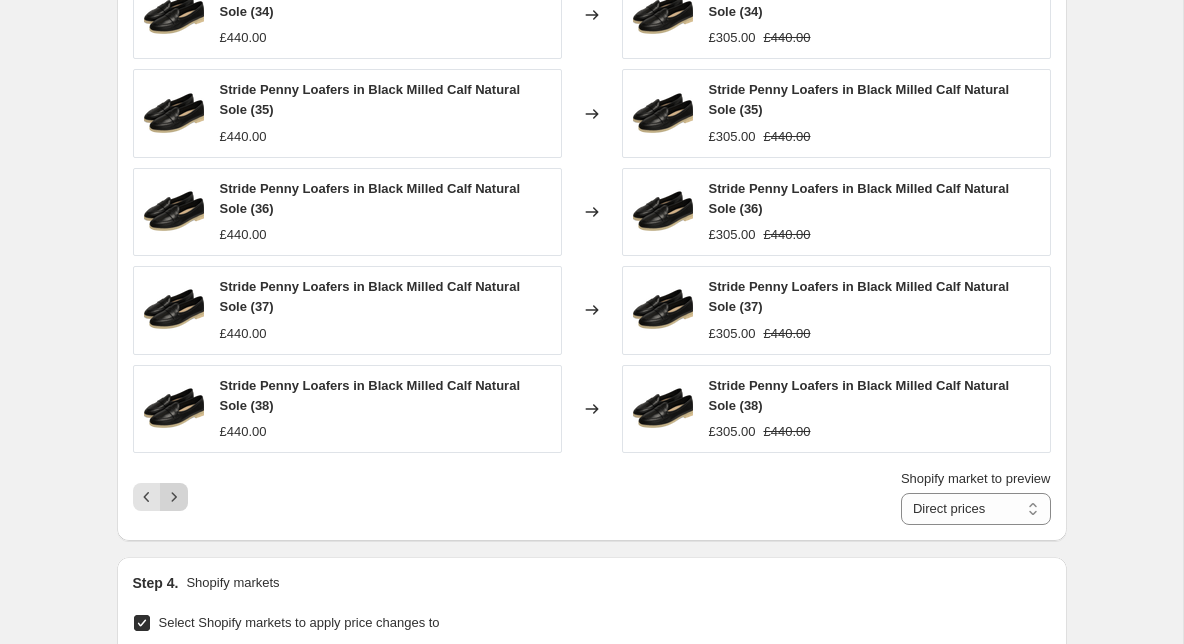 click 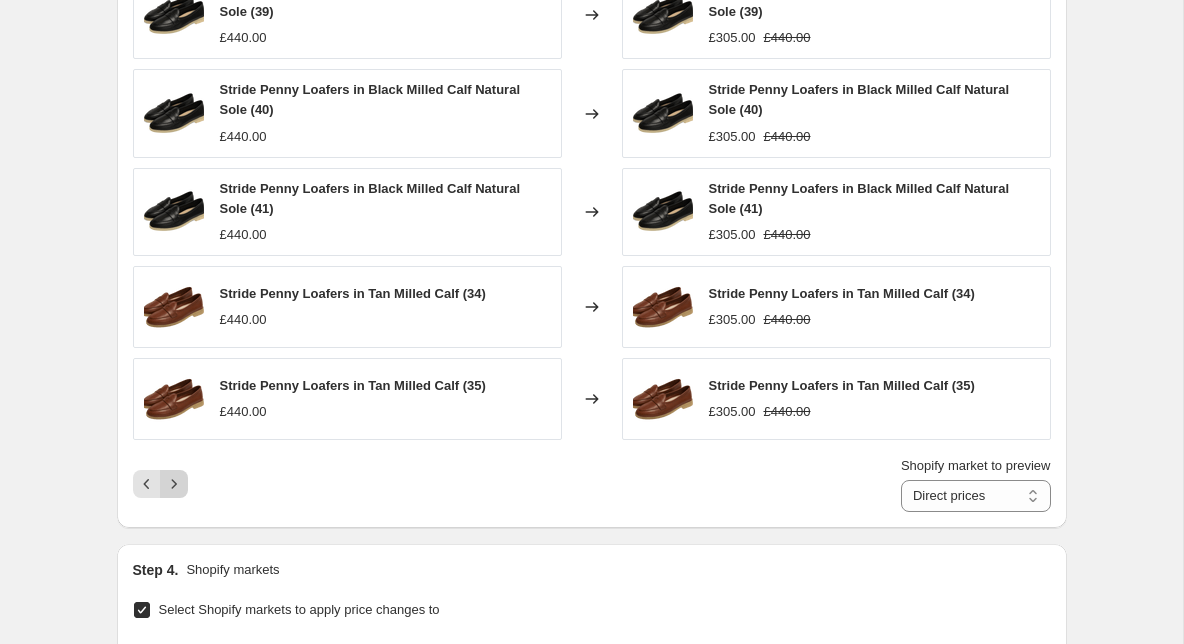 click 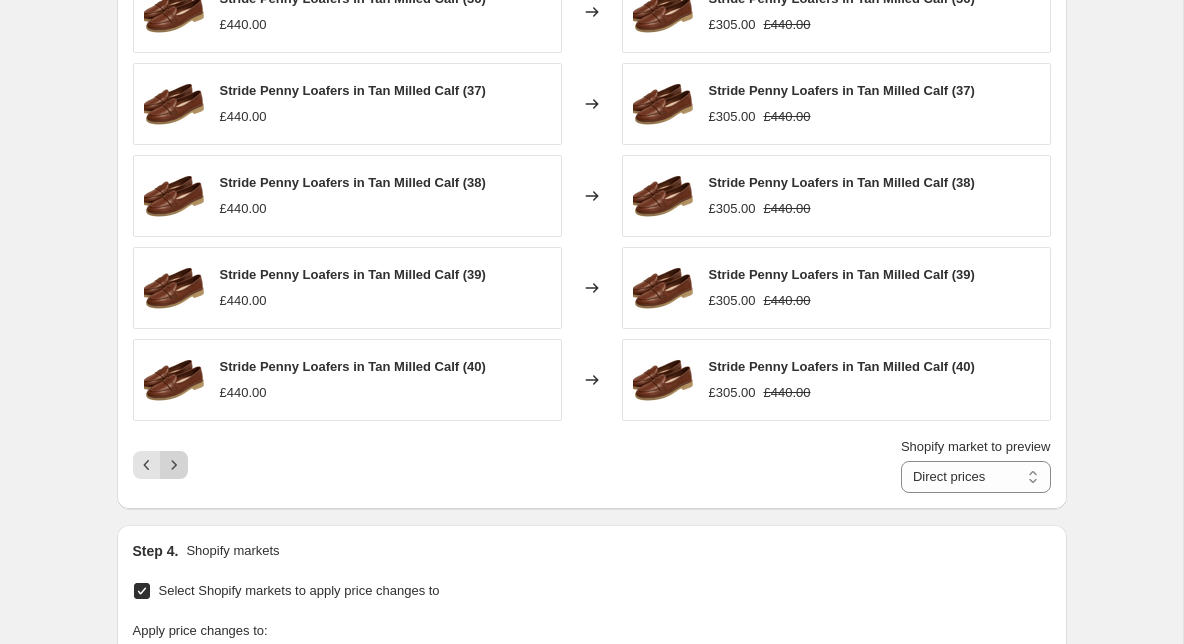 click 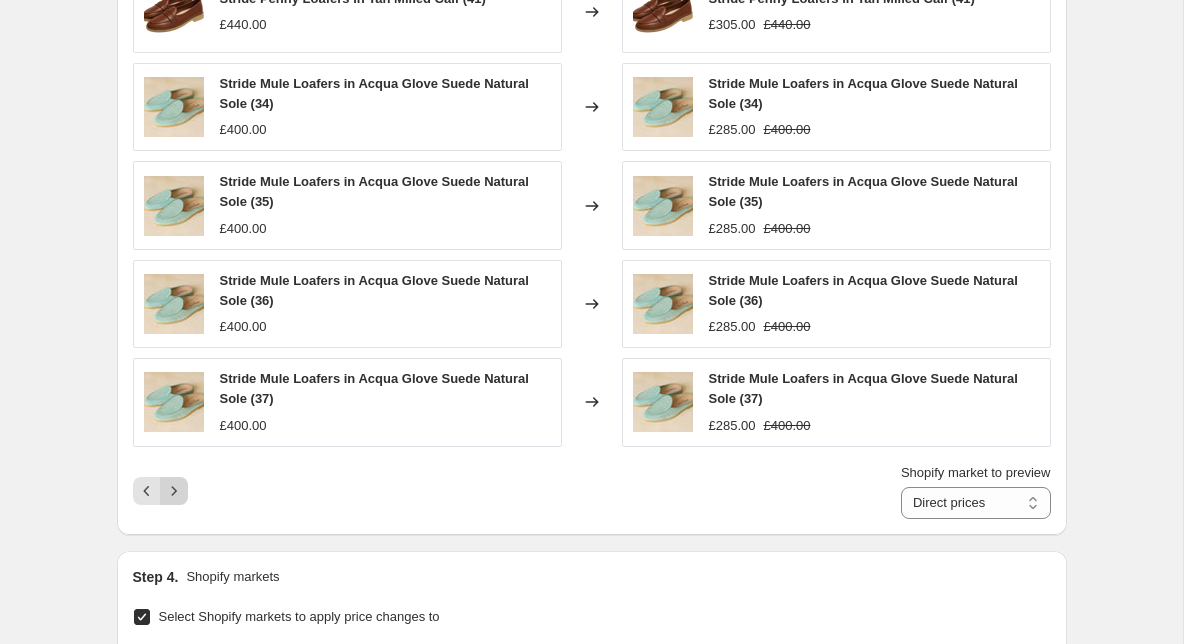click 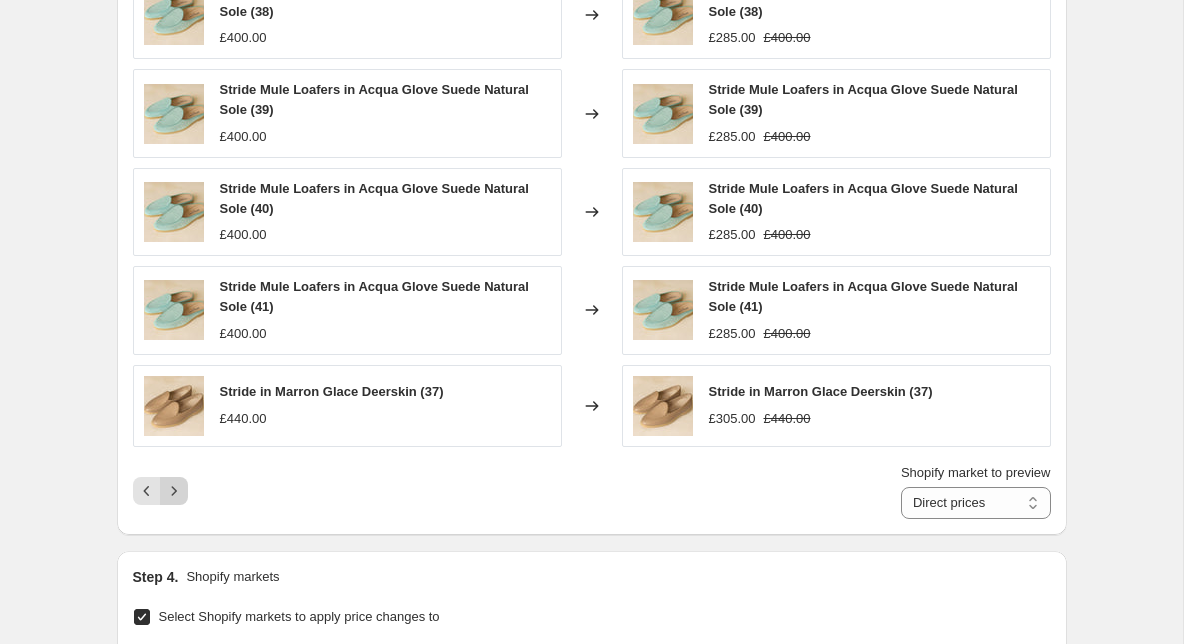 click 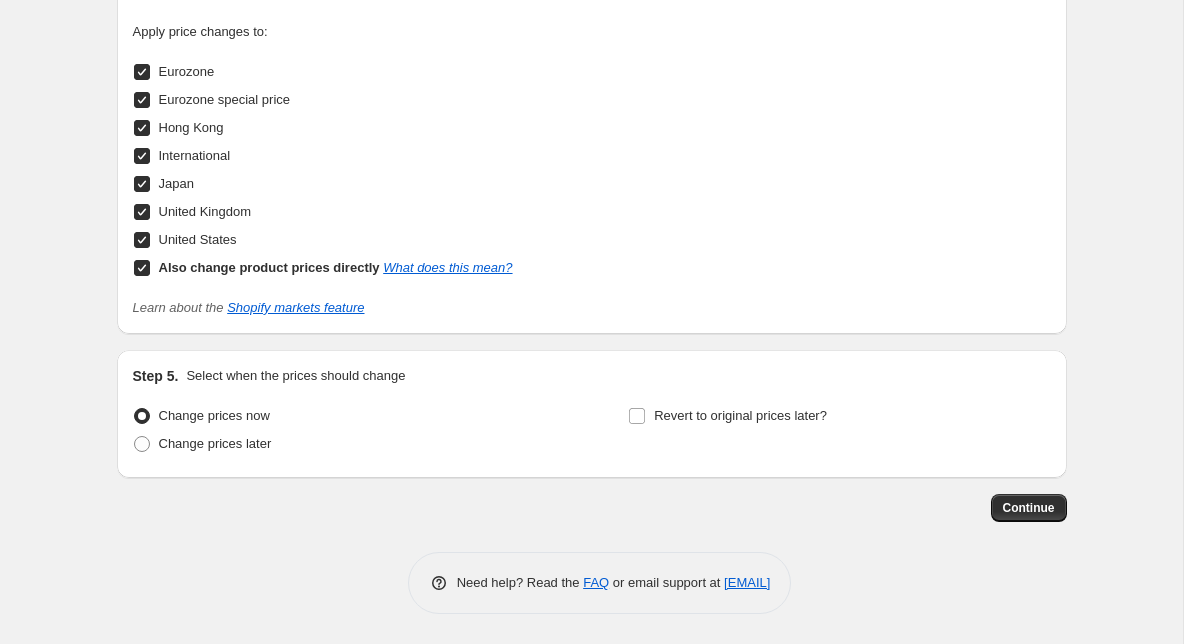 scroll, scrollTop: 2056, scrollLeft: 0, axis: vertical 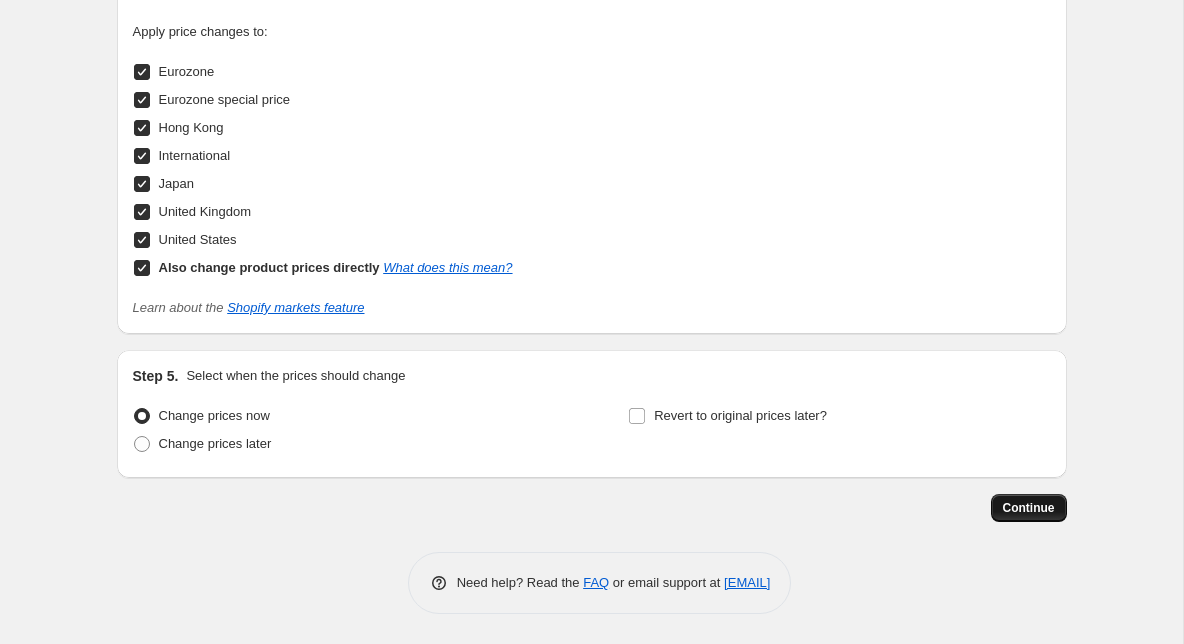 click on "Continue" at bounding box center (1029, 508) 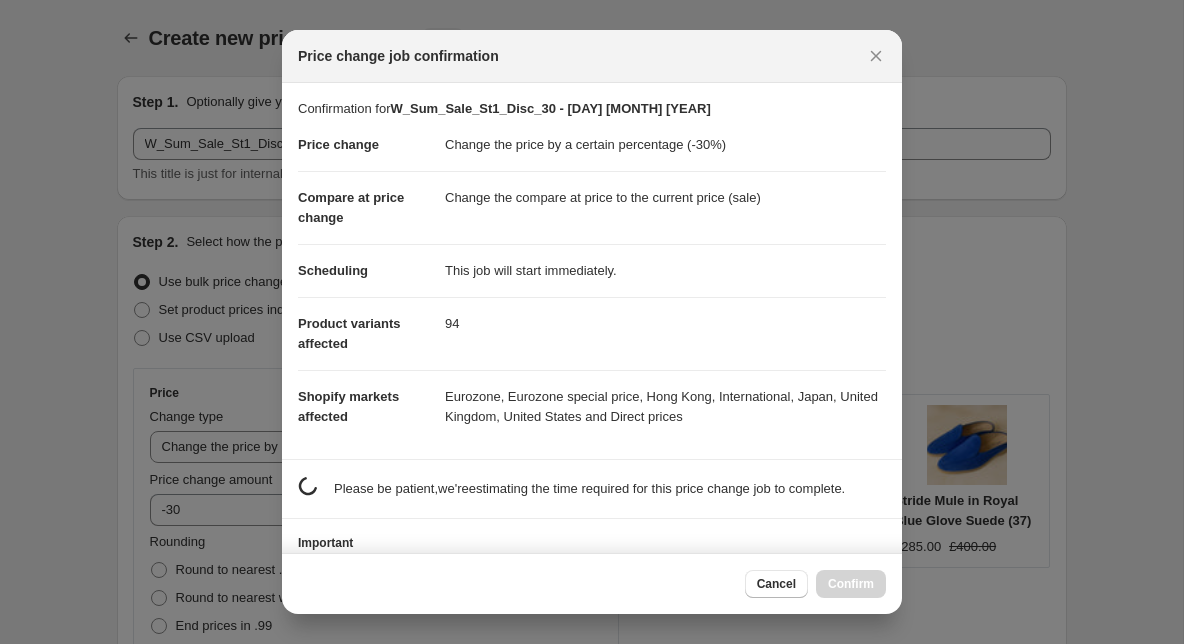 scroll, scrollTop: 0, scrollLeft: 0, axis: both 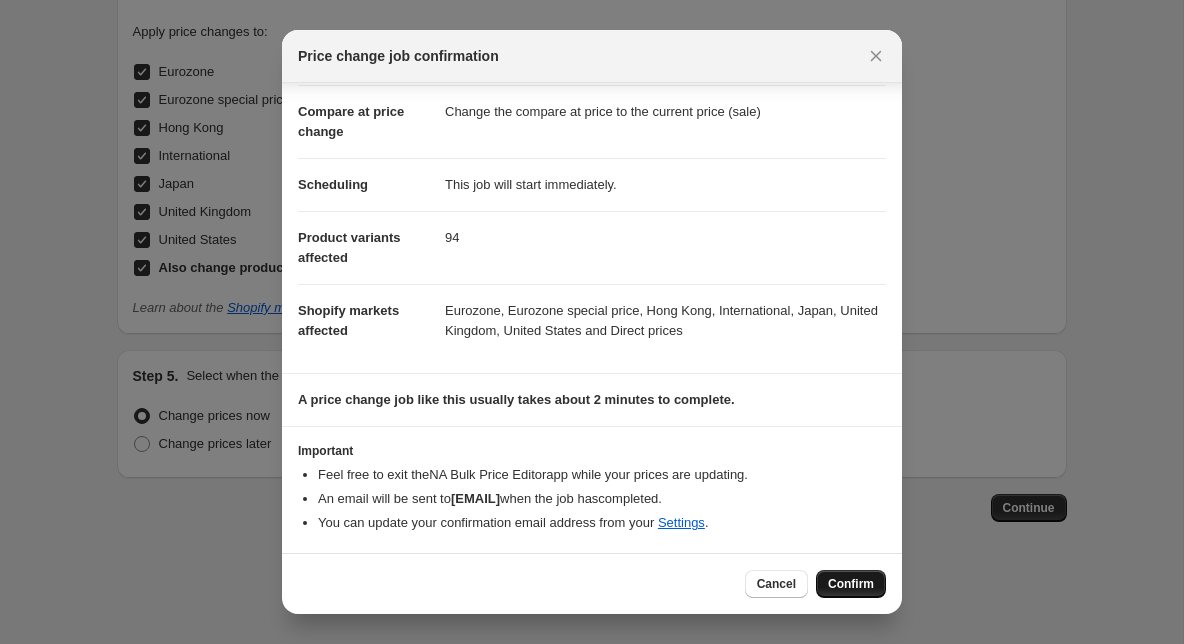 click on "Confirm" at bounding box center (851, 584) 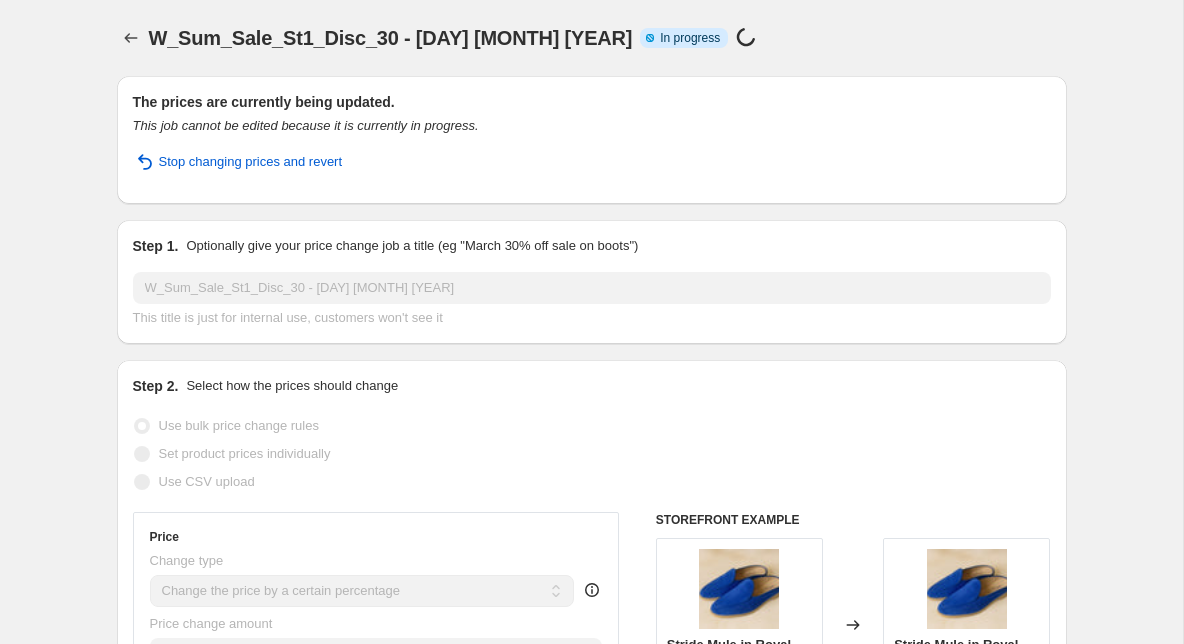 scroll, scrollTop: 0, scrollLeft: 0, axis: both 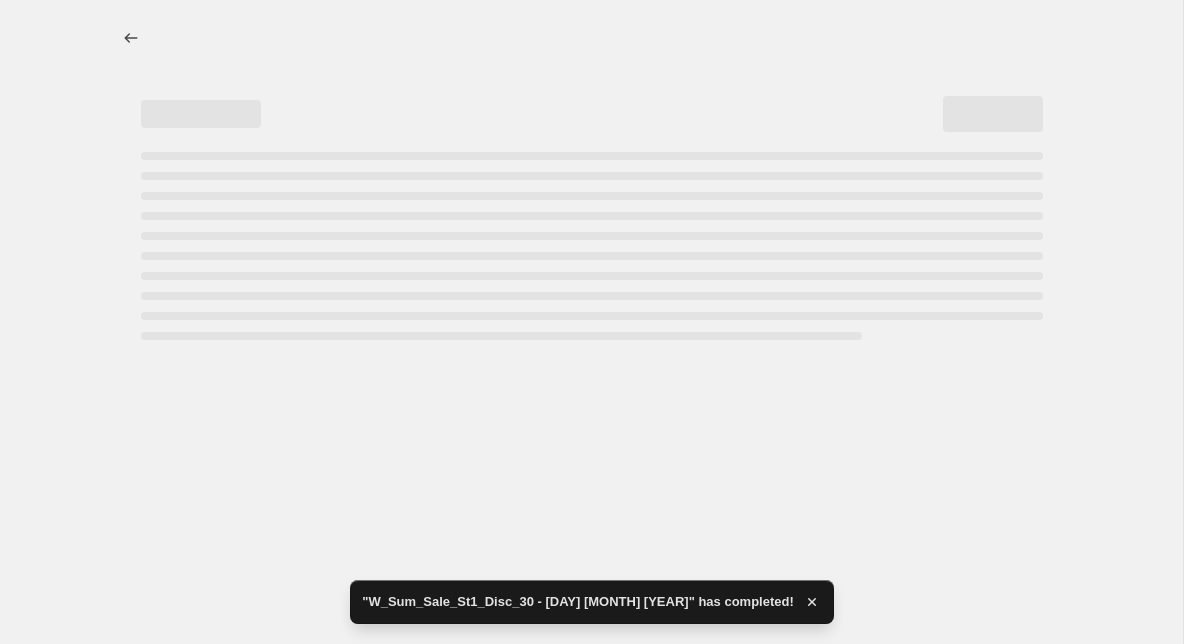 select on "percentage" 